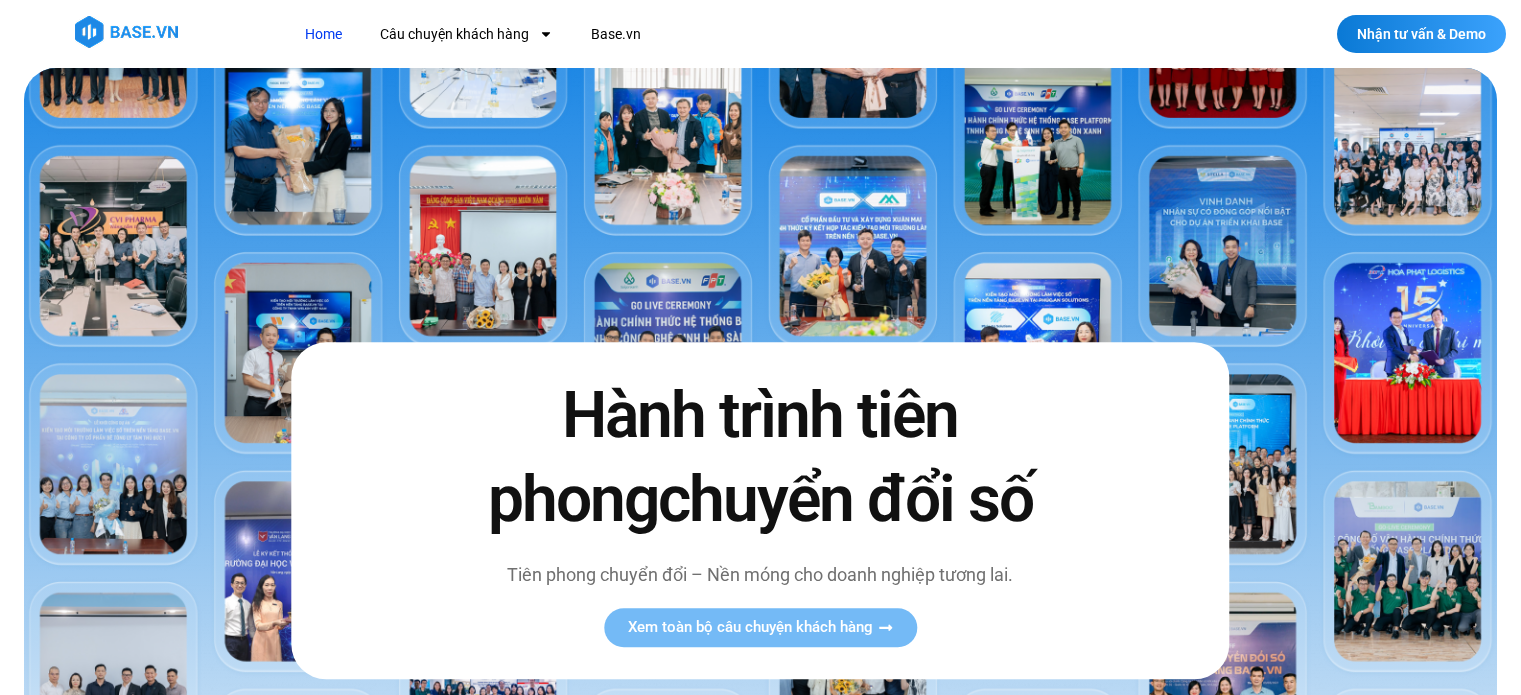 scroll, scrollTop: 300, scrollLeft: 0, axis: vertical 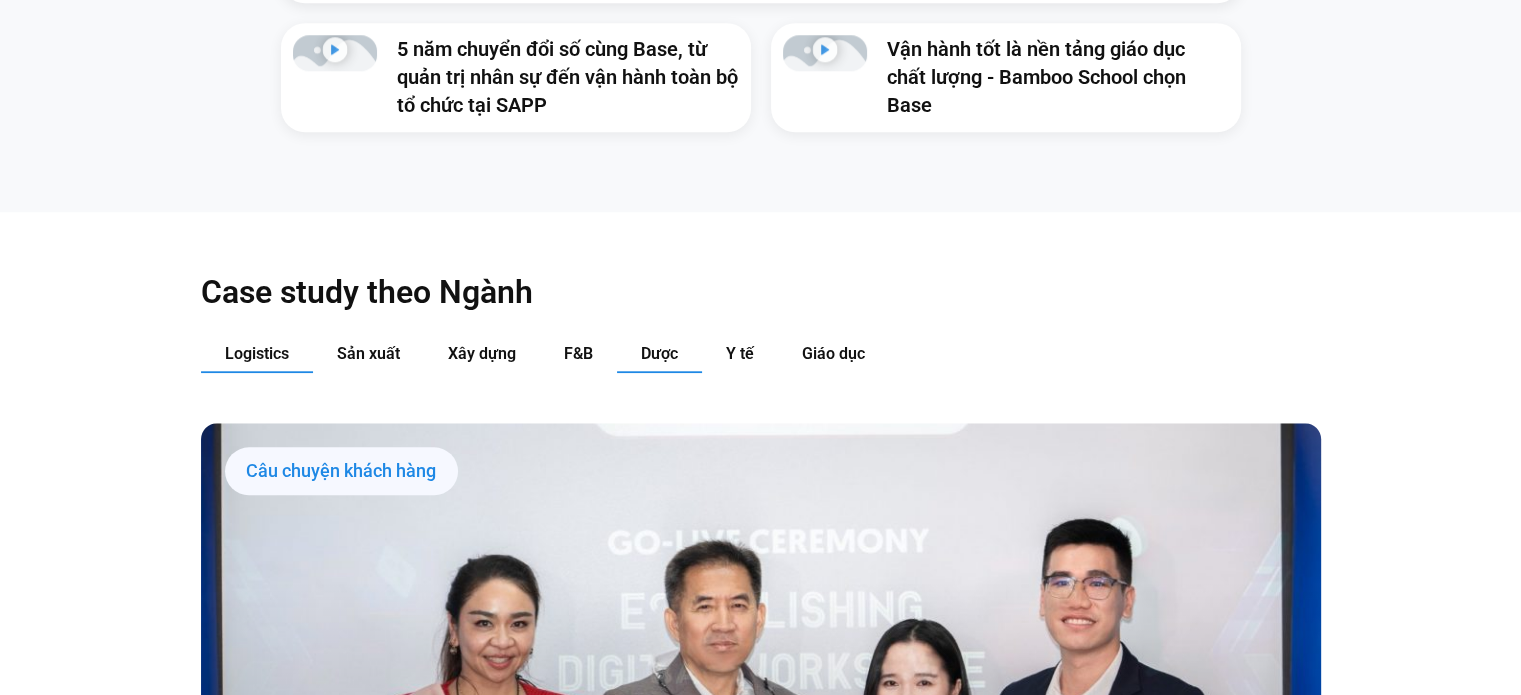 click on "Dược" at bounding box center [659, 353] 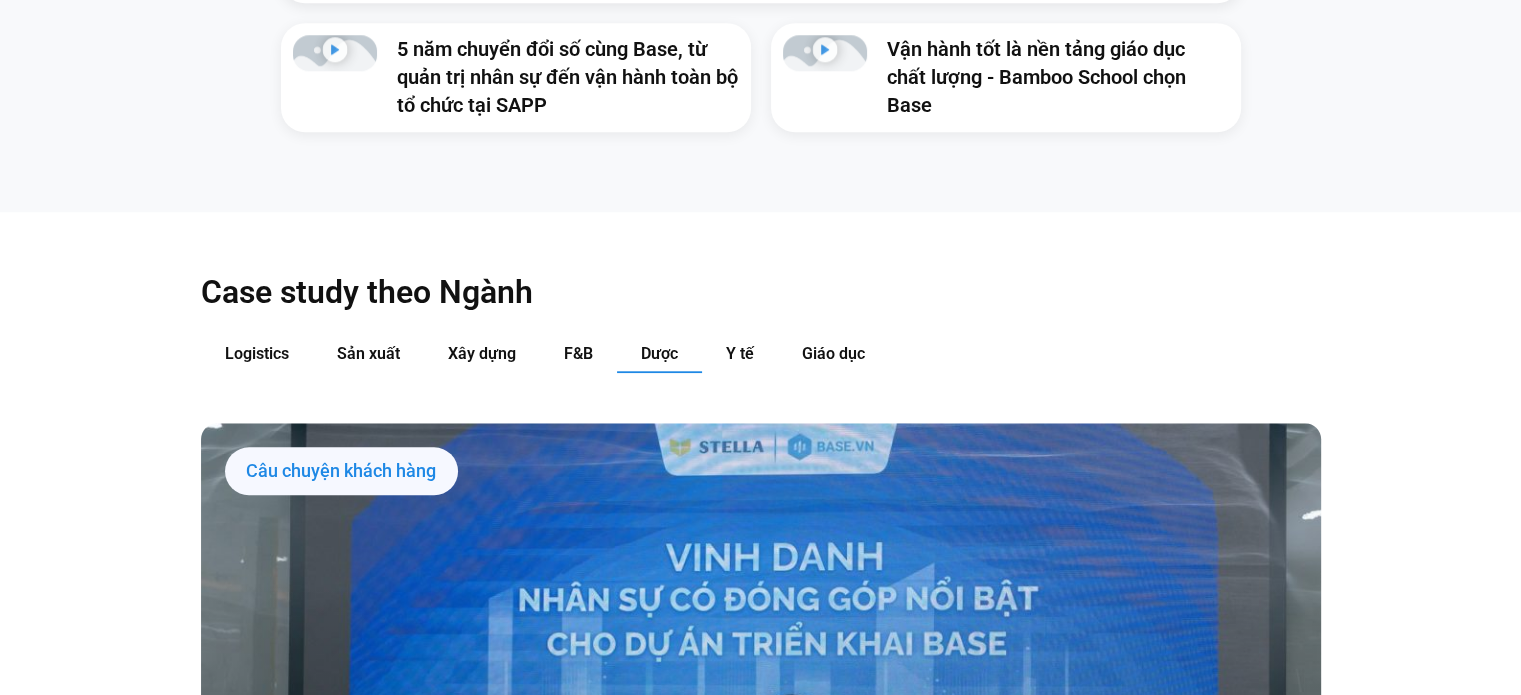 type 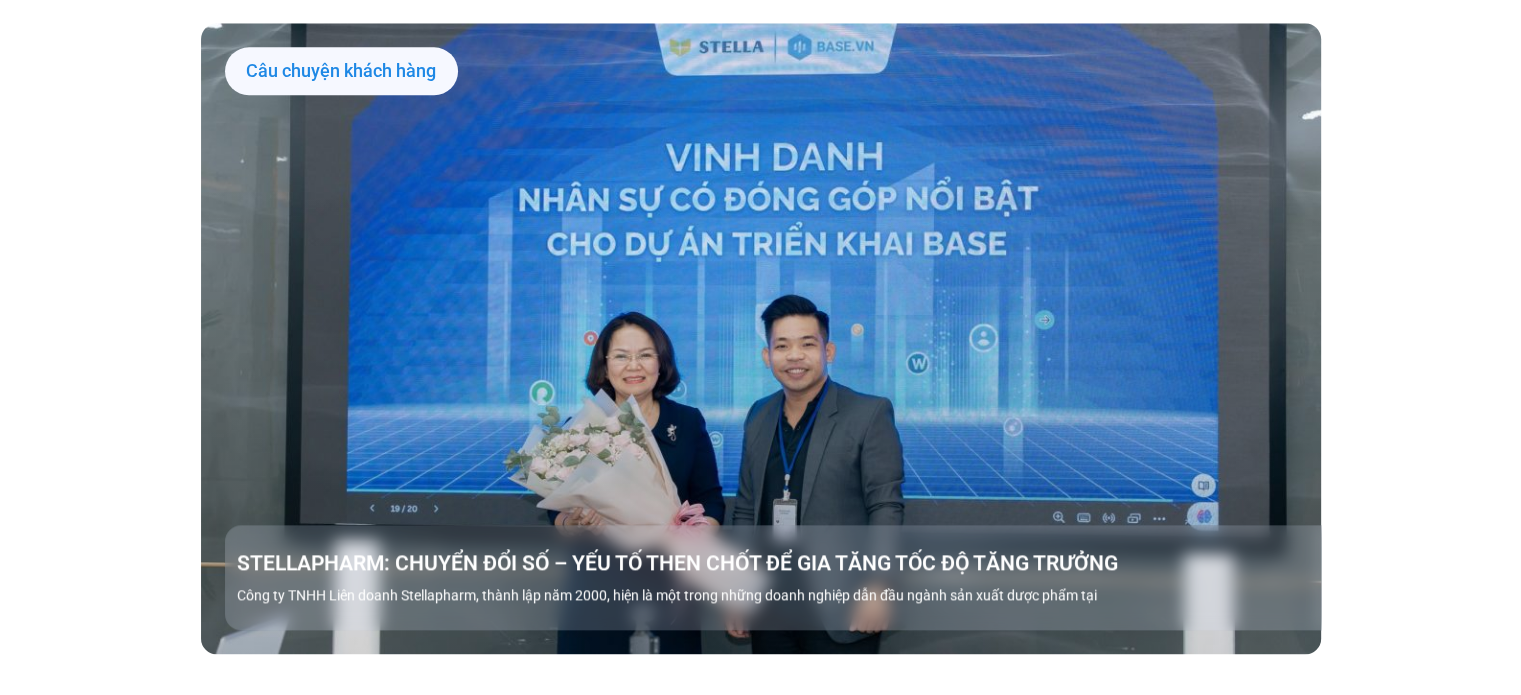 scroll, scrollTop: 2600, scrollLeft: 0, axis: vertical 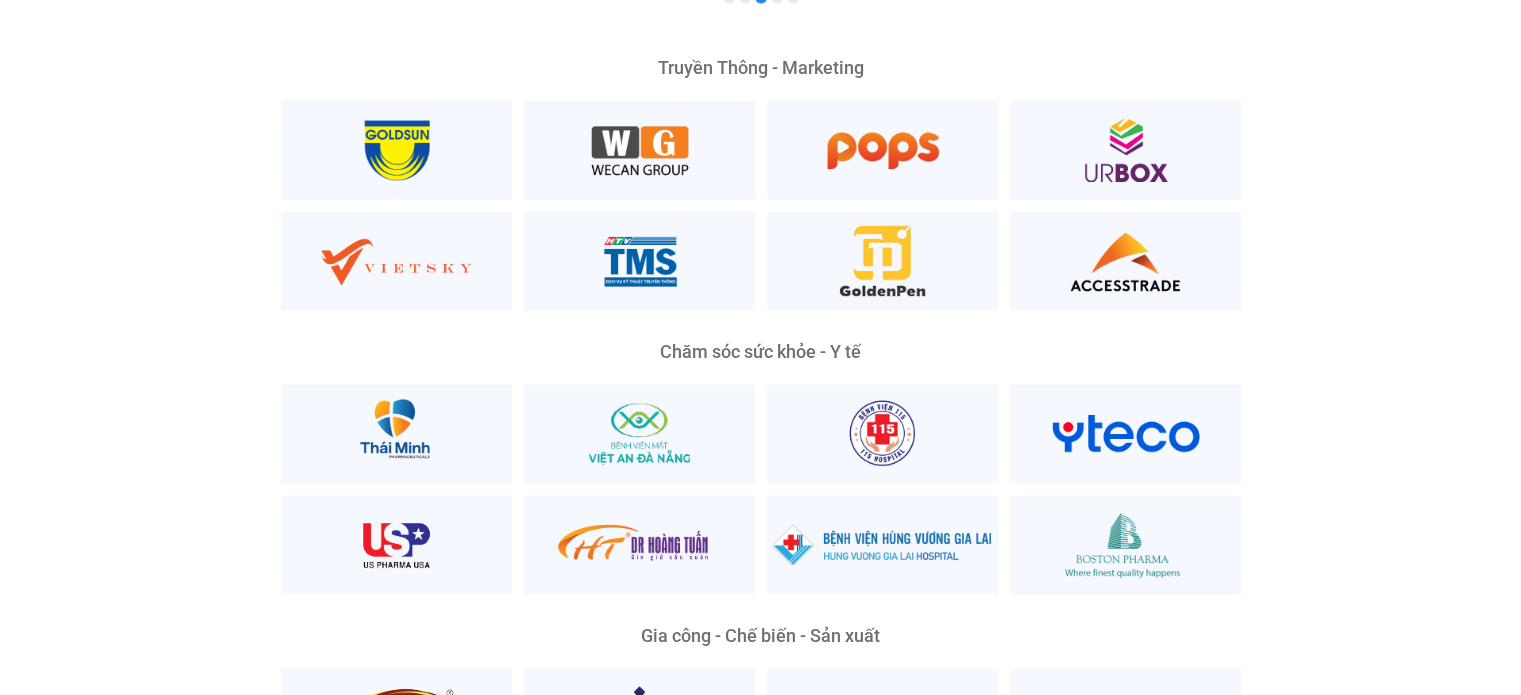 click on "Chăm sóc sức khỏe - Y tế" at bounding box center [761, 352] 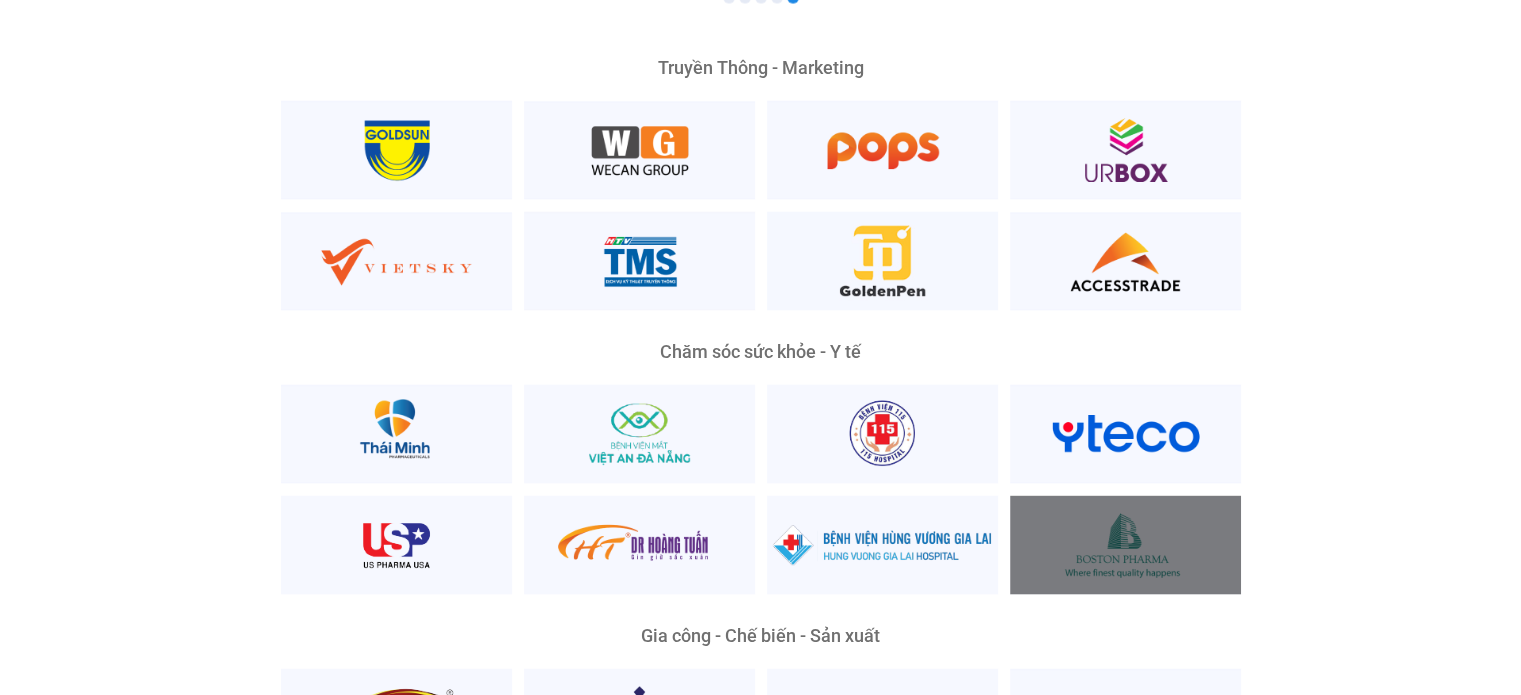 scroll, scrollTop: 4000, scrollLeft: 0, axis: vertical 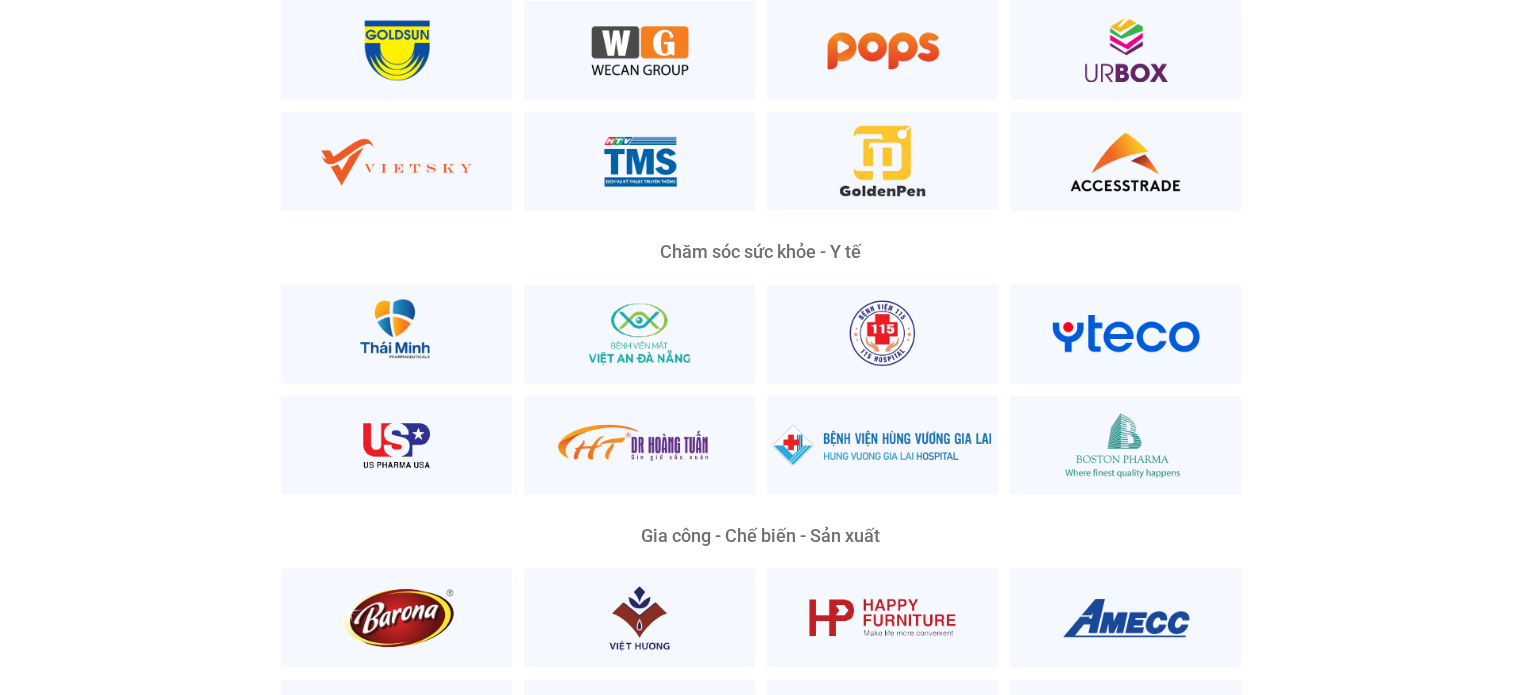 click on "Chăm sóc sức khỏe - Y tế" at bounding box center (761, 252) 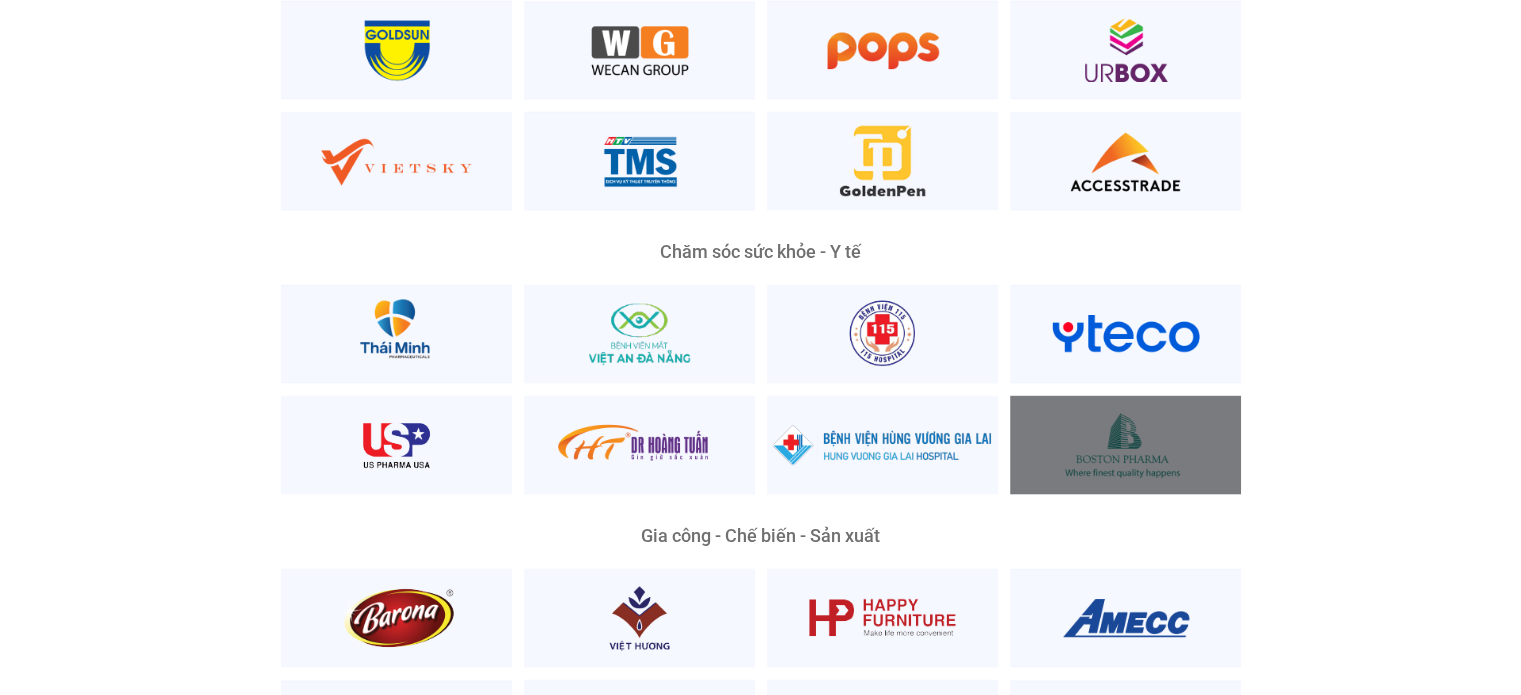click at bounding box center [1125, 445] 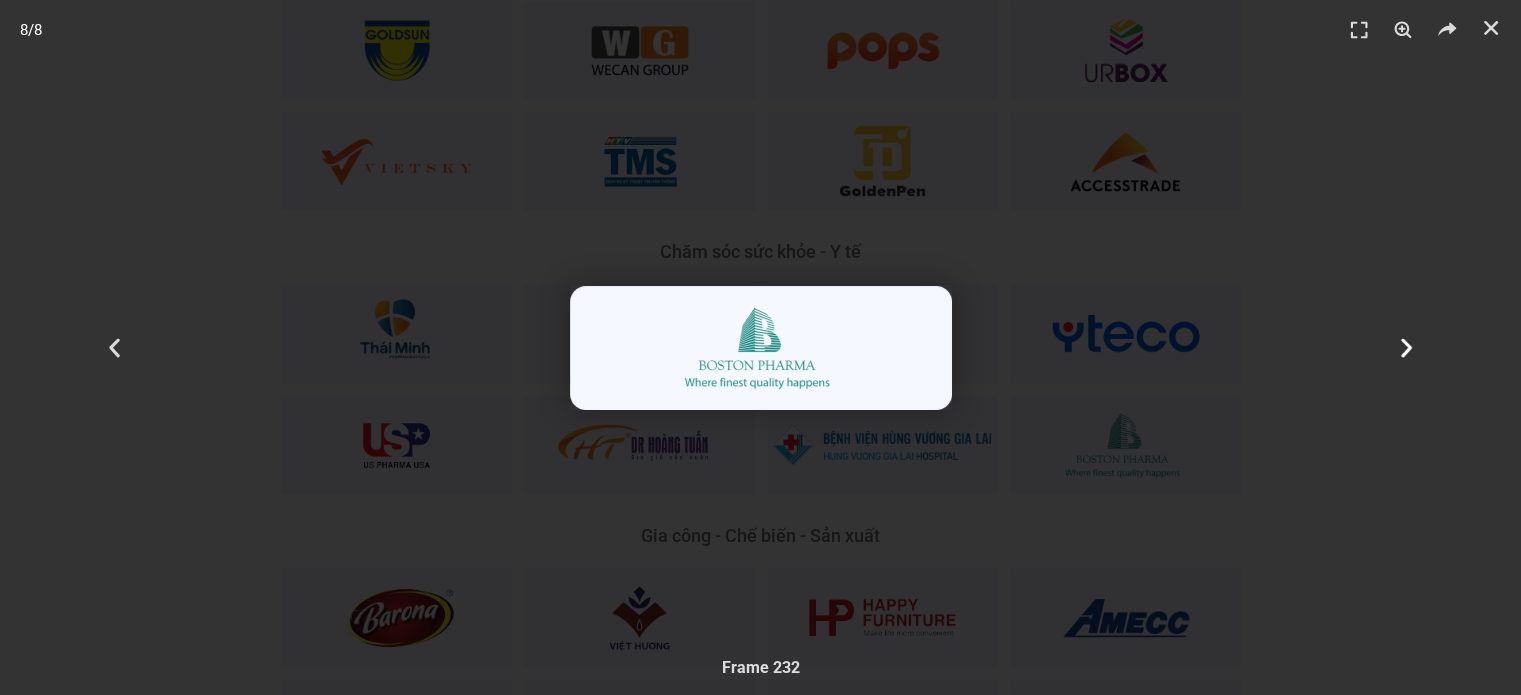 click 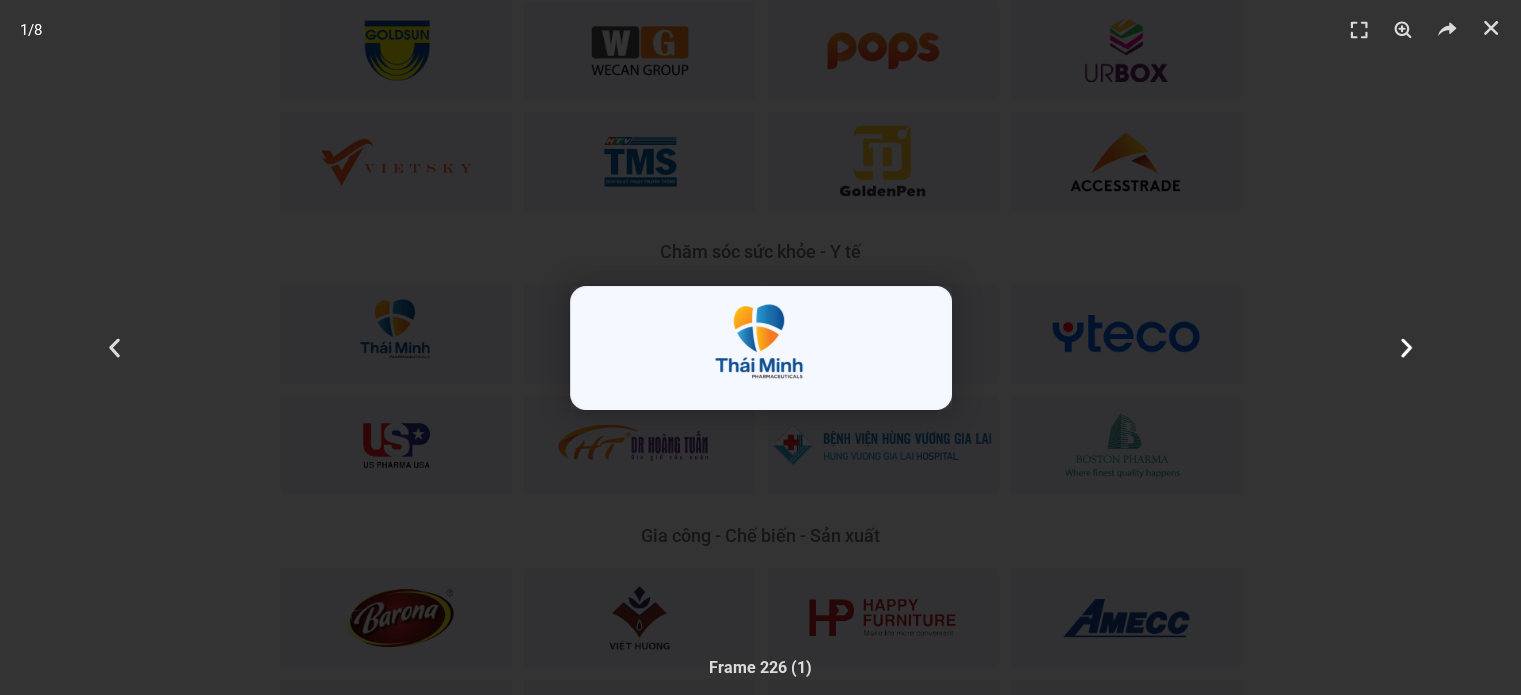 click 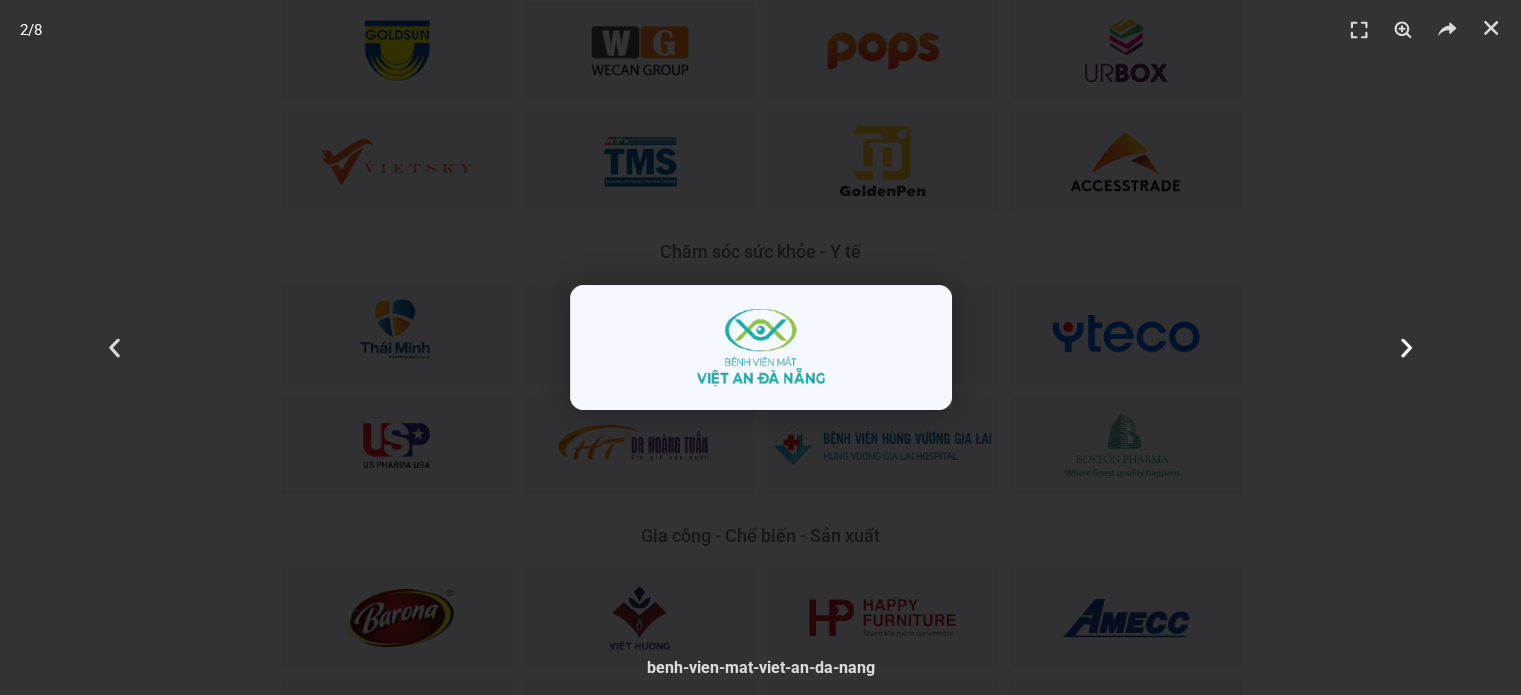 click 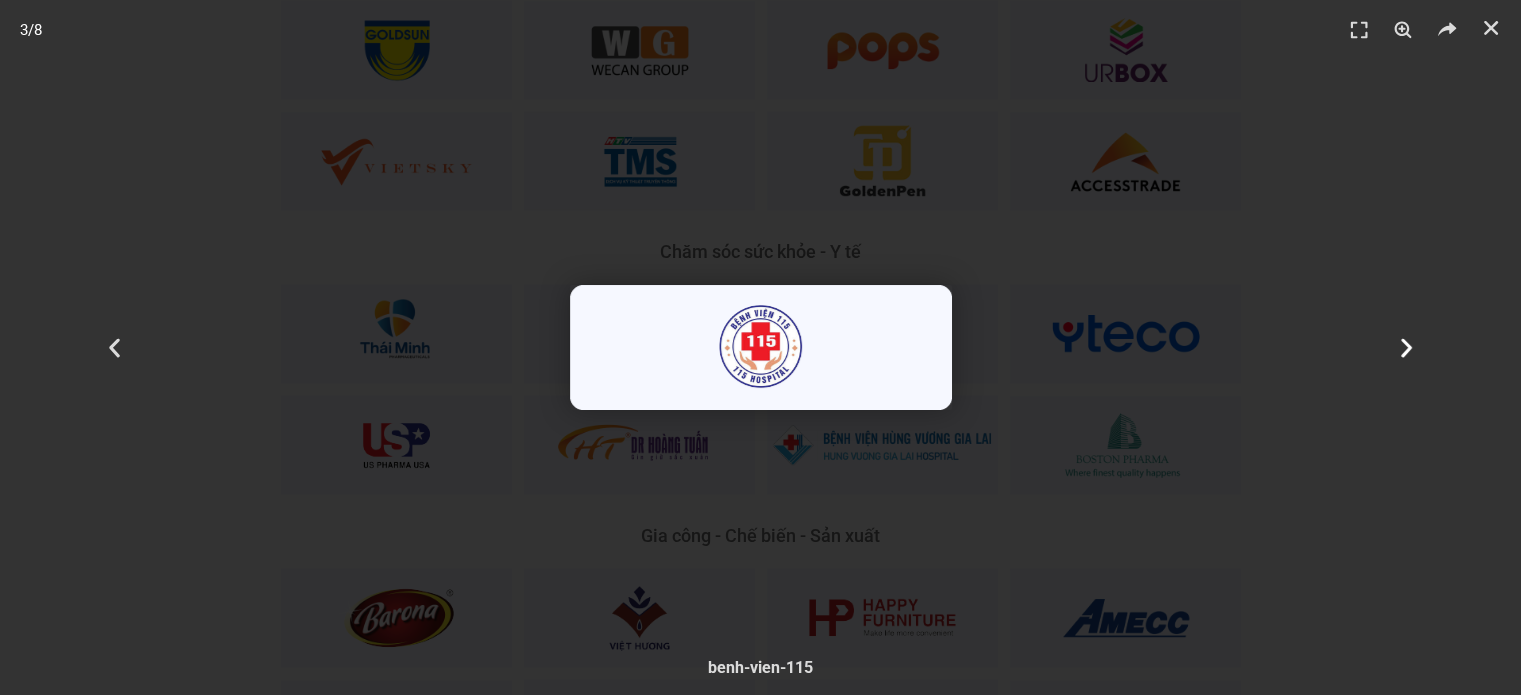 click 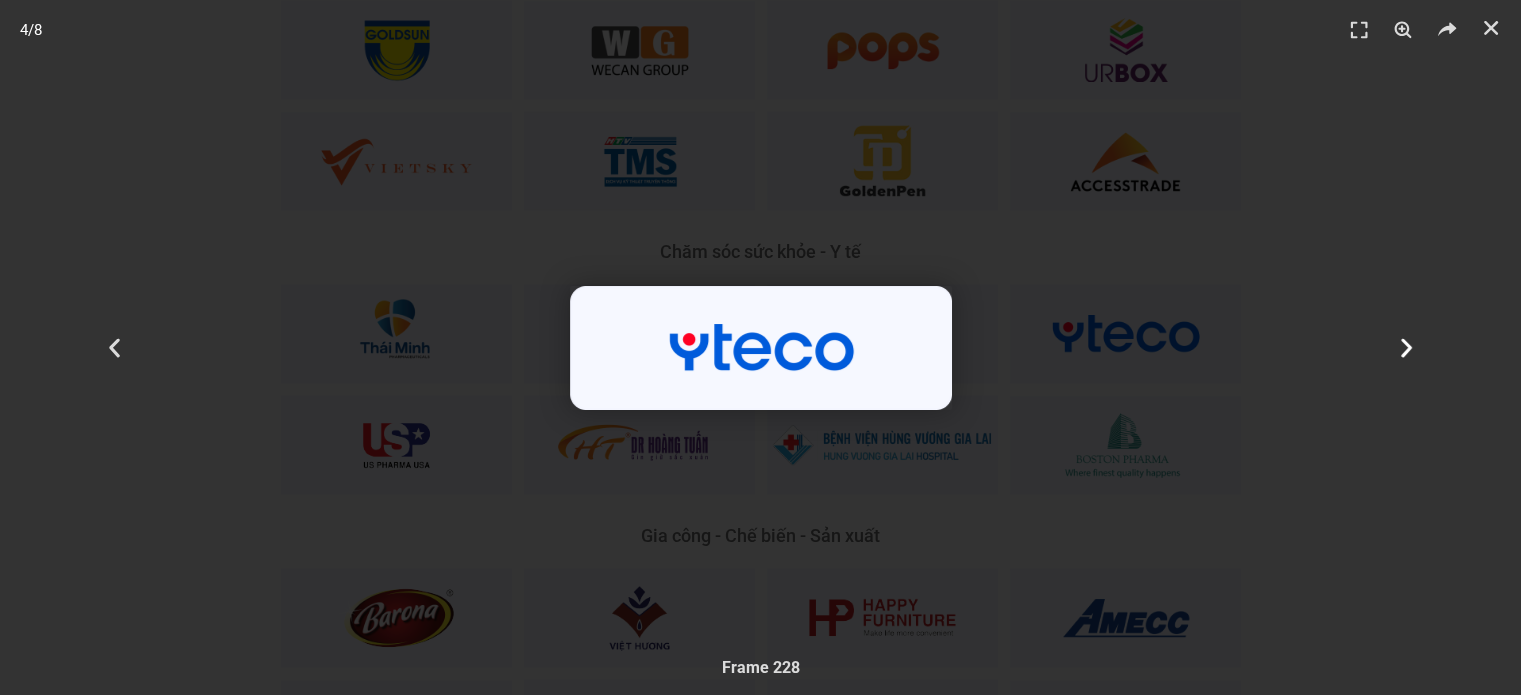 click 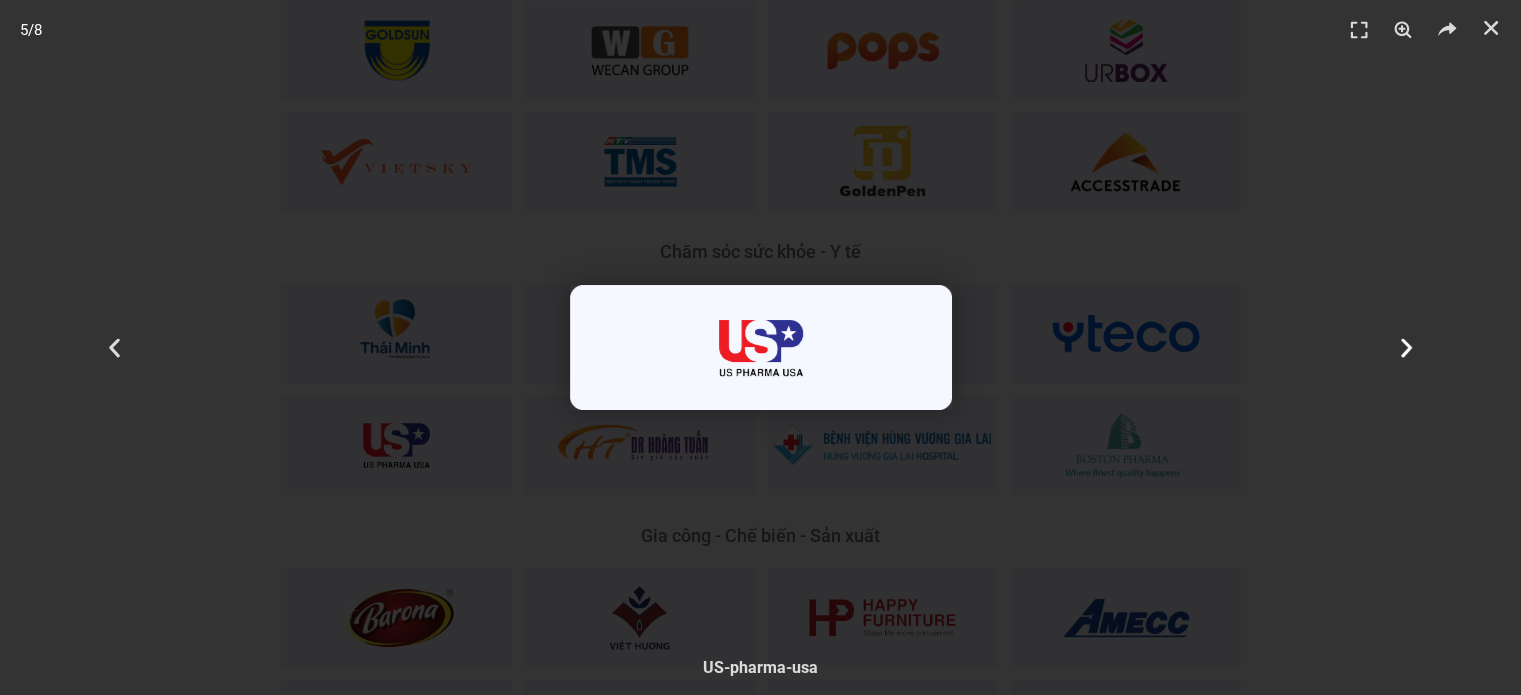 click 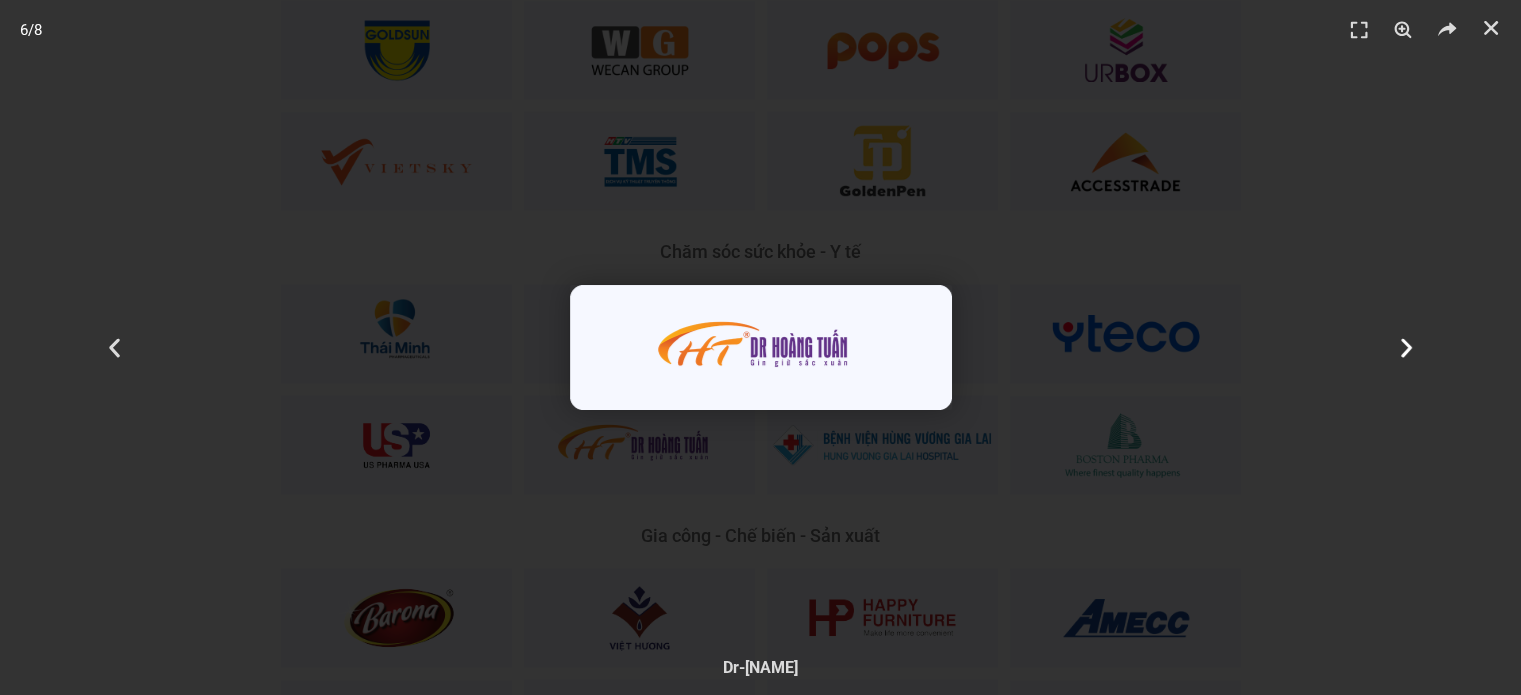 click 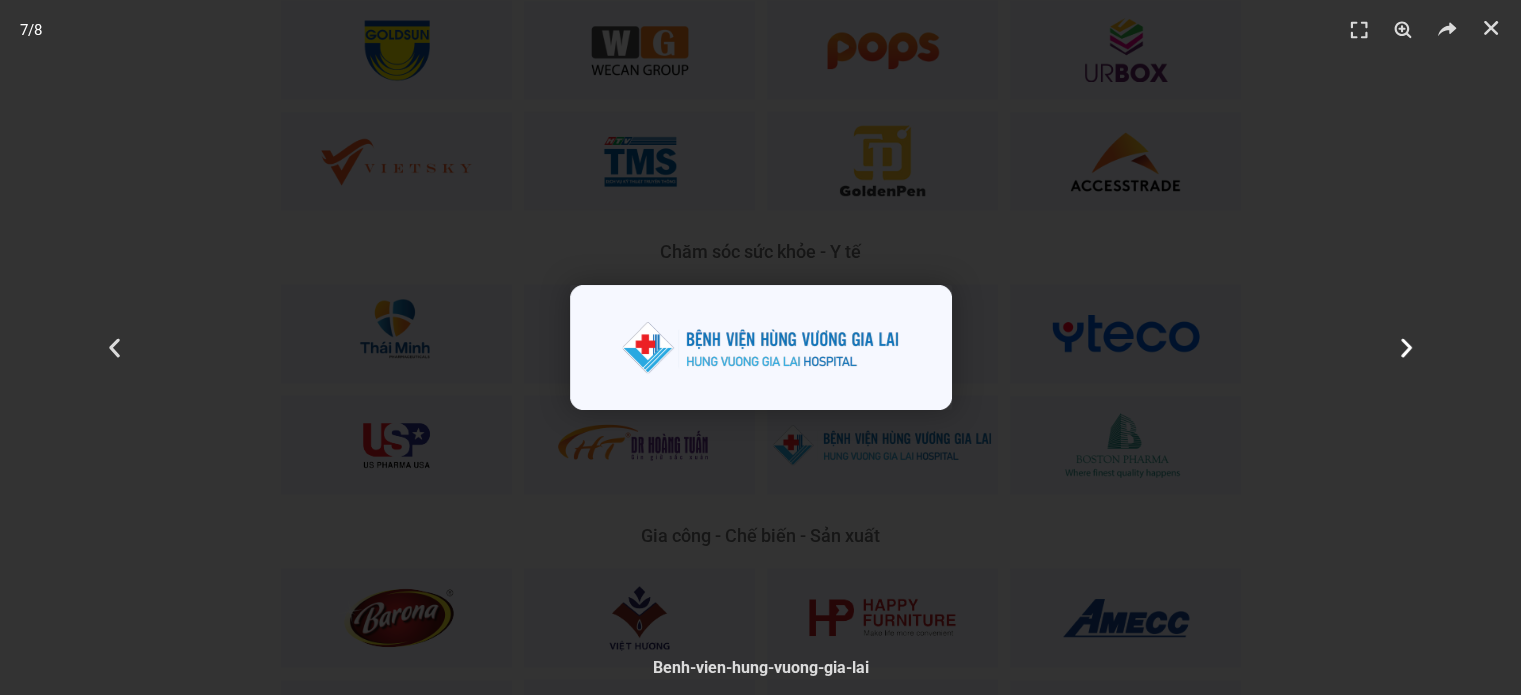 click 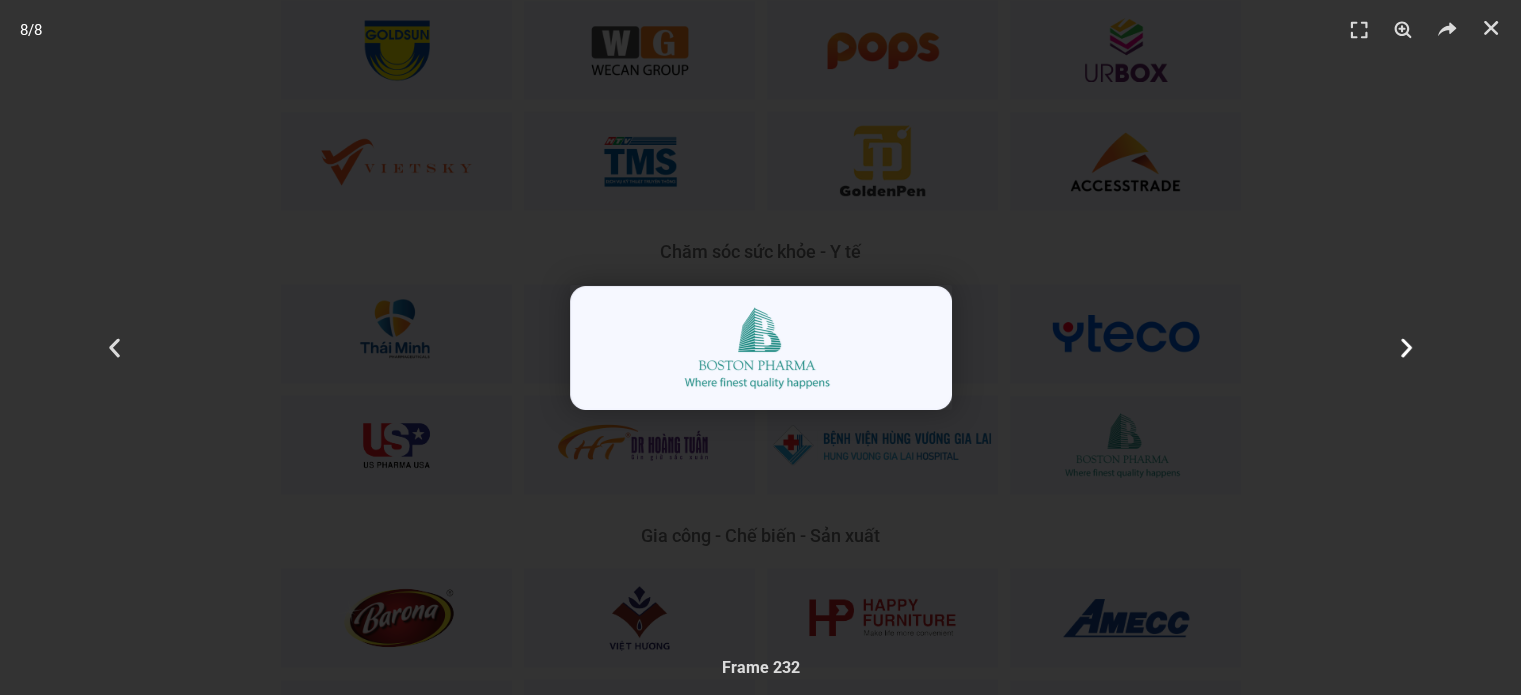 click 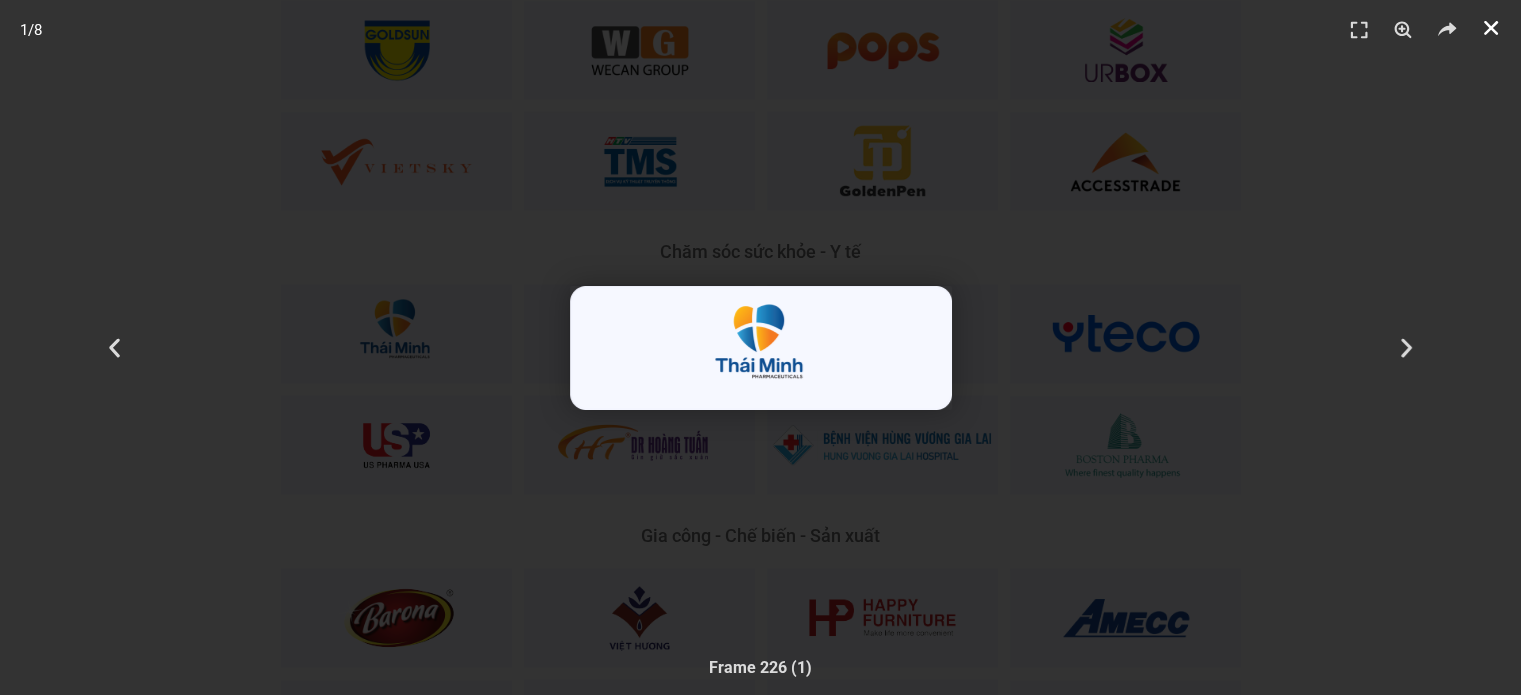 click 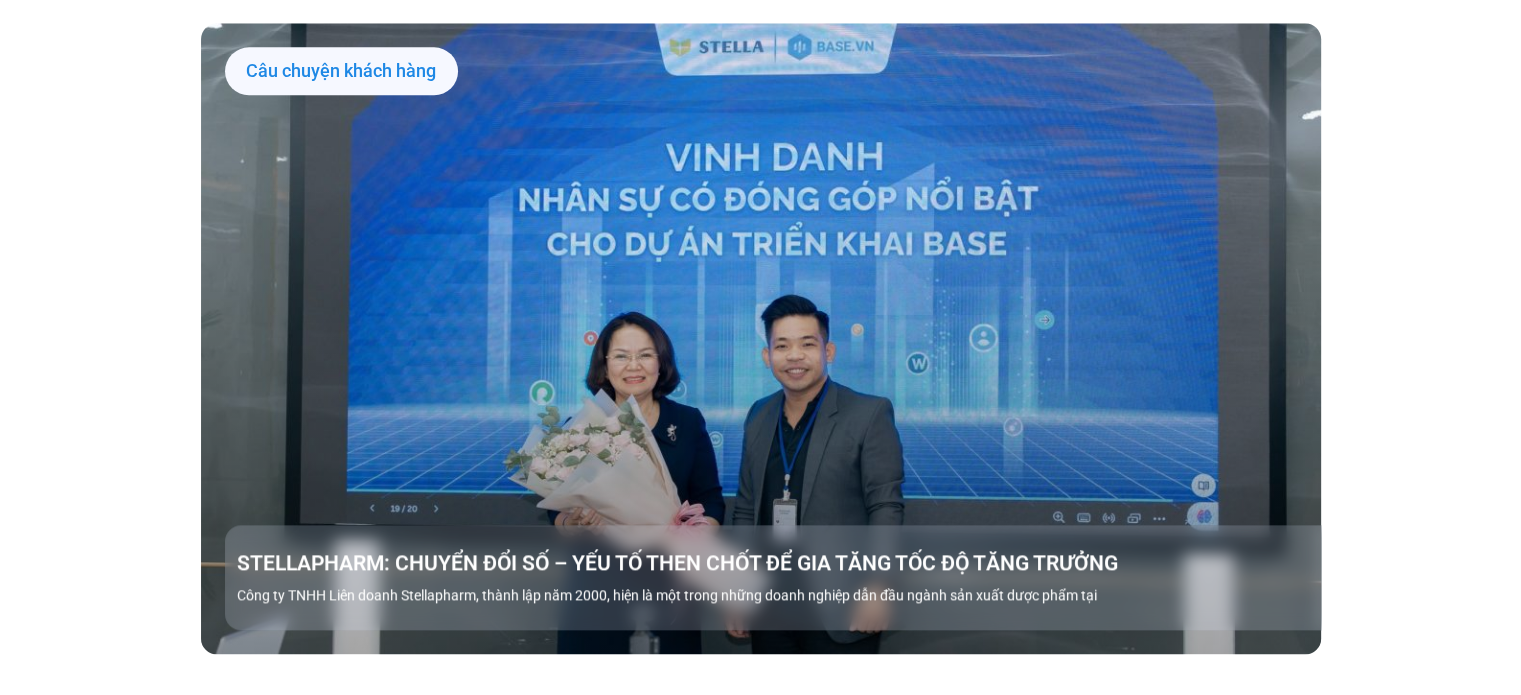 scroll, scrollTop: 1900, scrollLeft: 0, axis: vertical 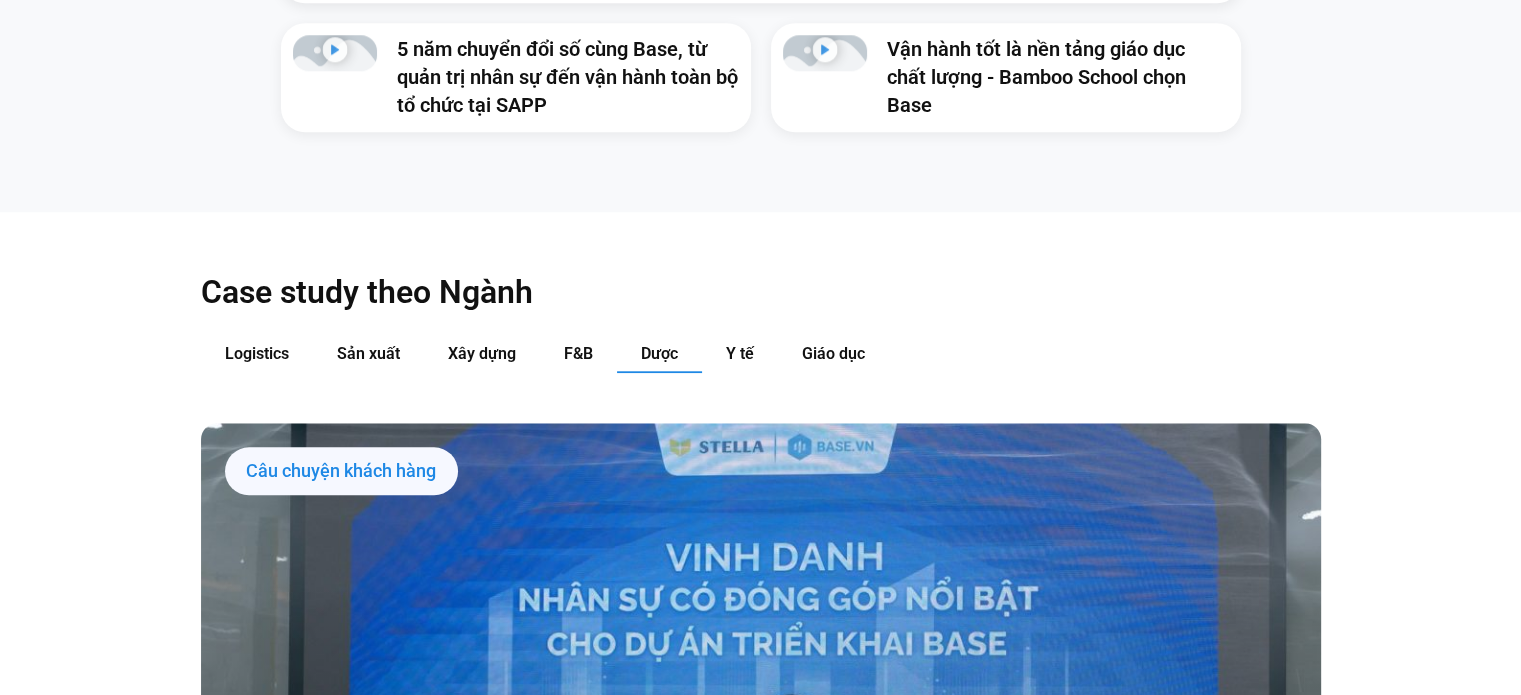 click on "Dược" at bounding box center [659, 353] 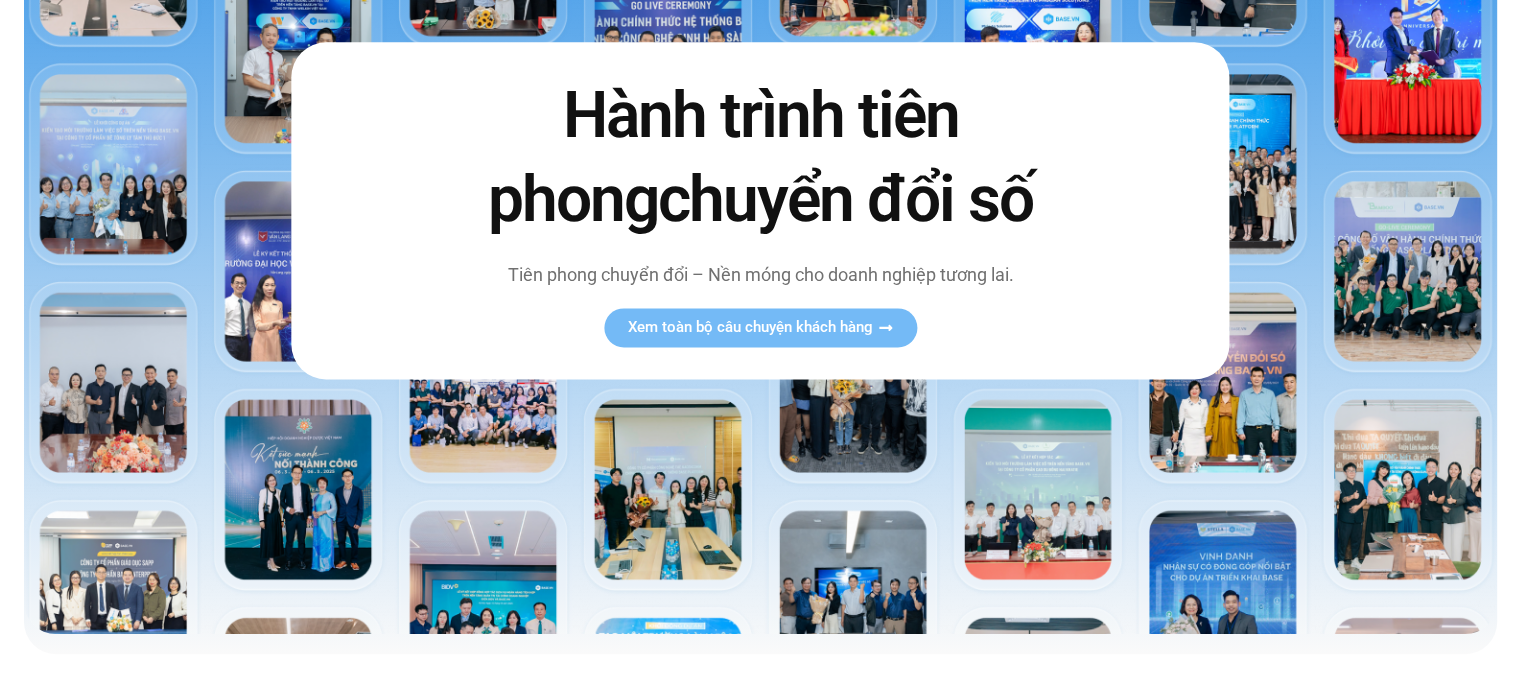 scroll, scrollTop: 0, scrollLeft: 0, axis: both 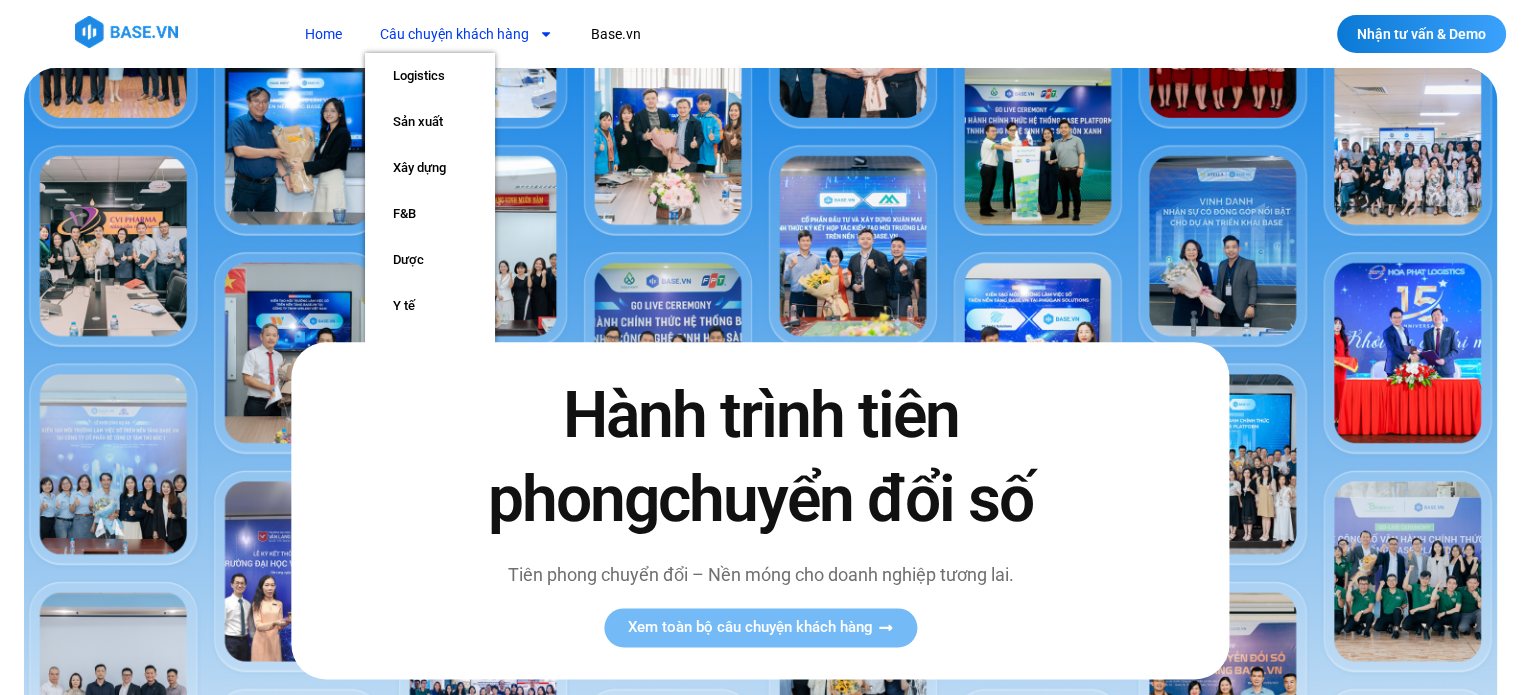 click 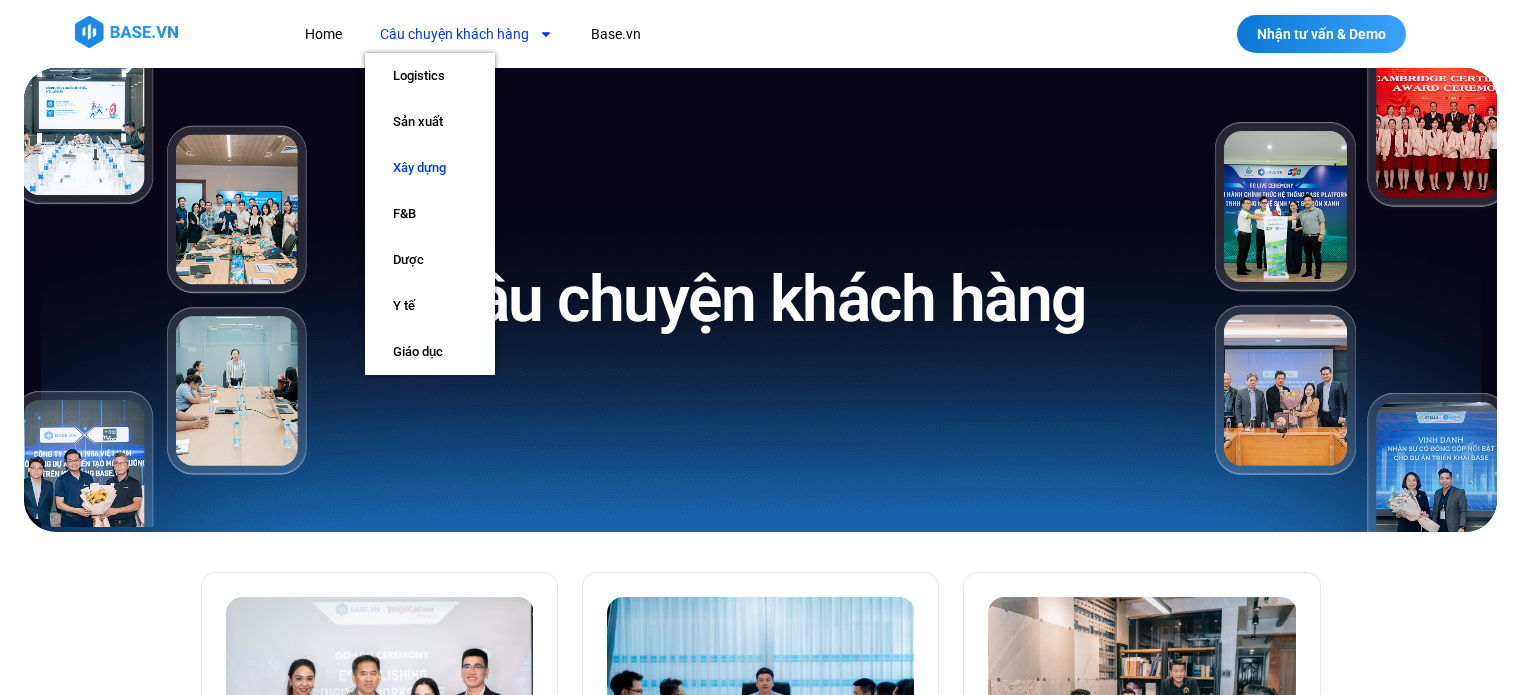 scroll, scrollTop: 0, scrollLeft: 0, axis: both 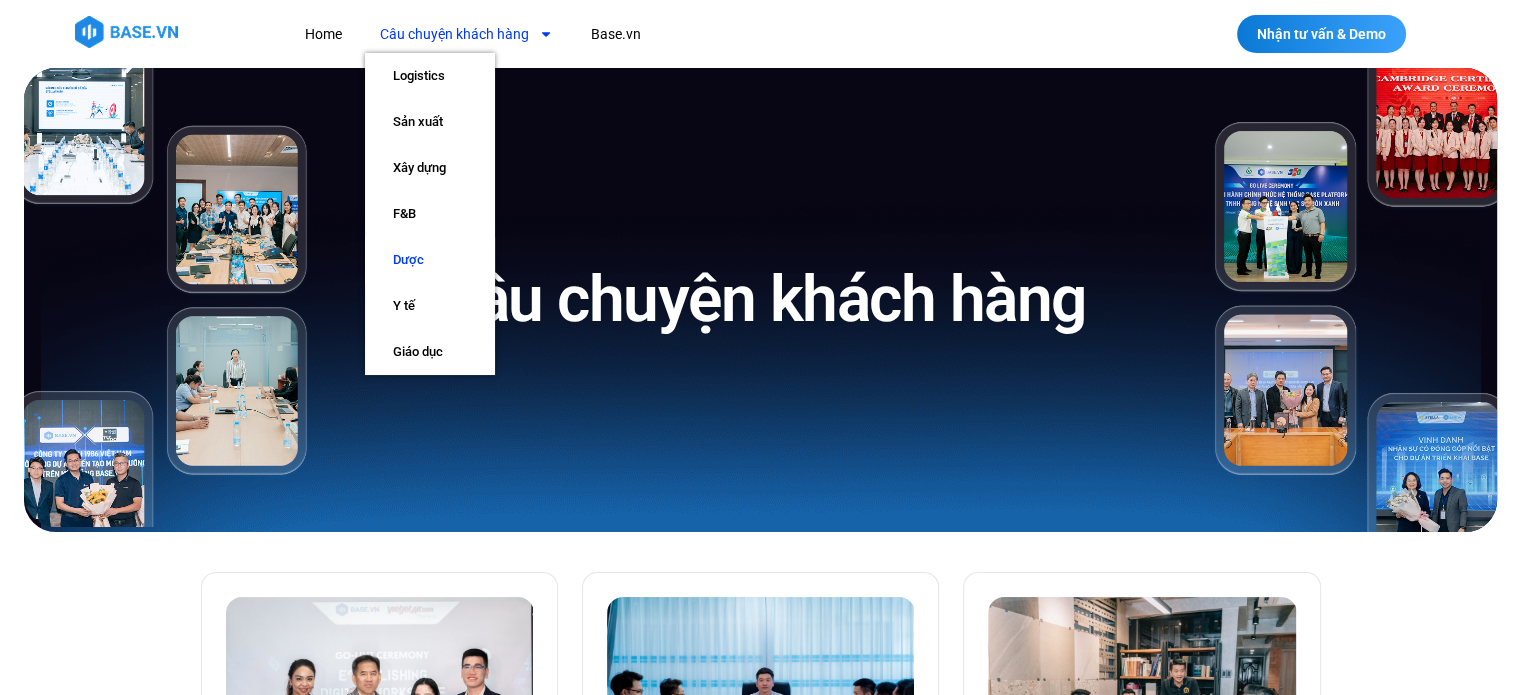 click on "Dược" 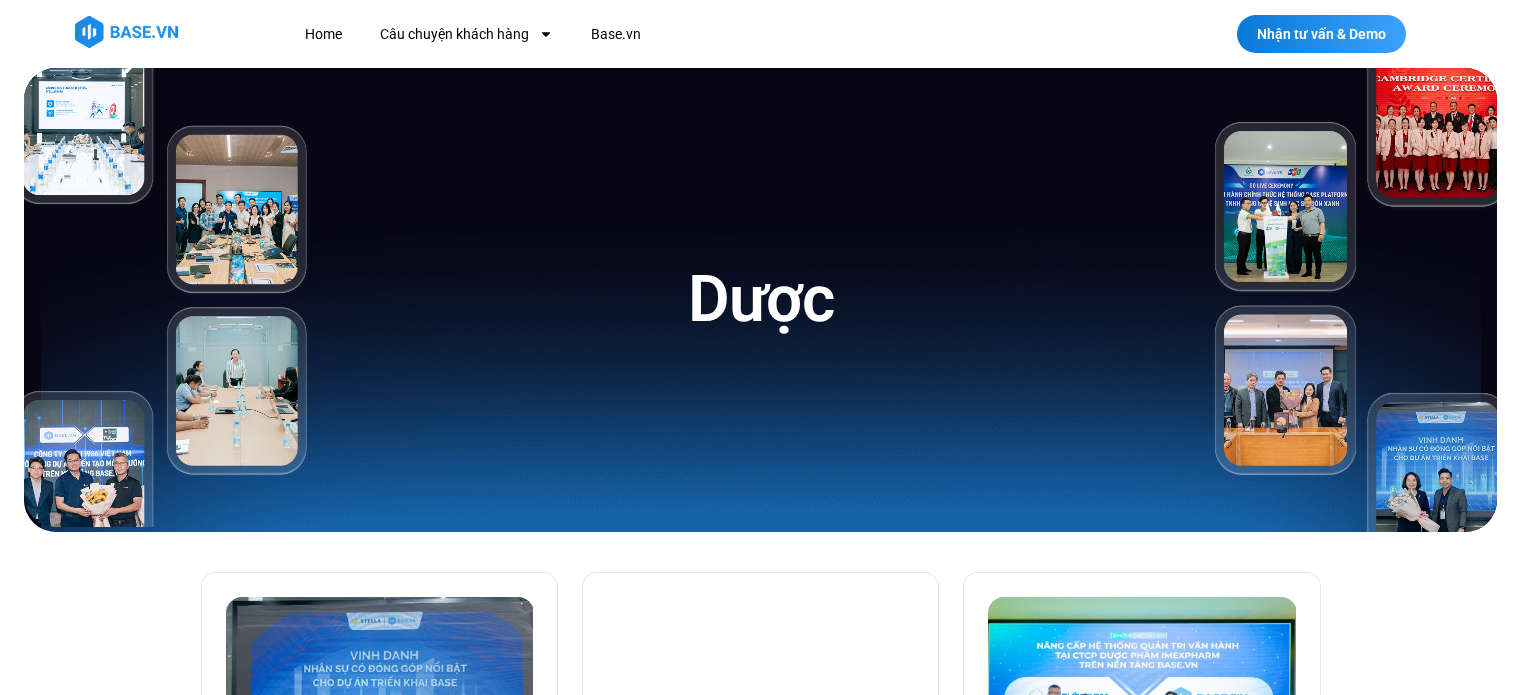 scroll, scrollTop: 0, scrollLeft: 0, axis: both 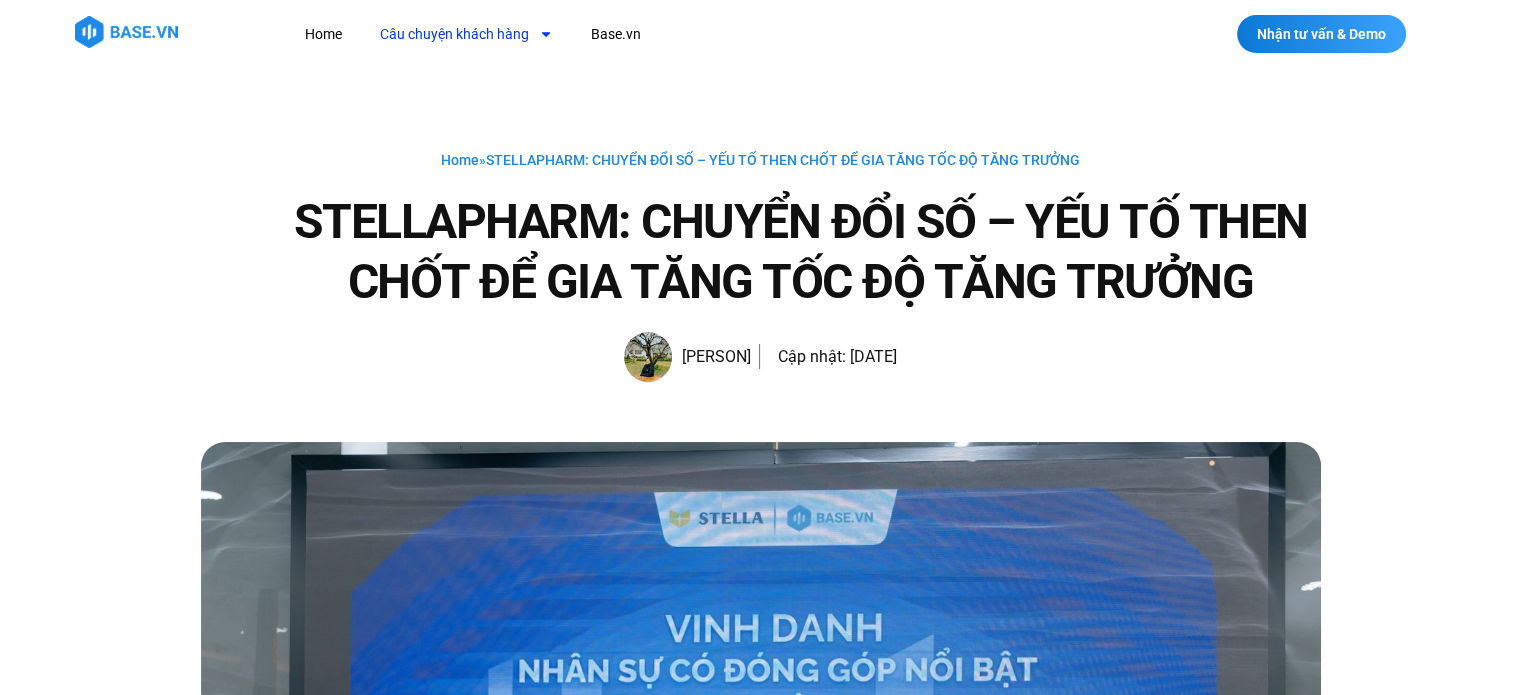 click 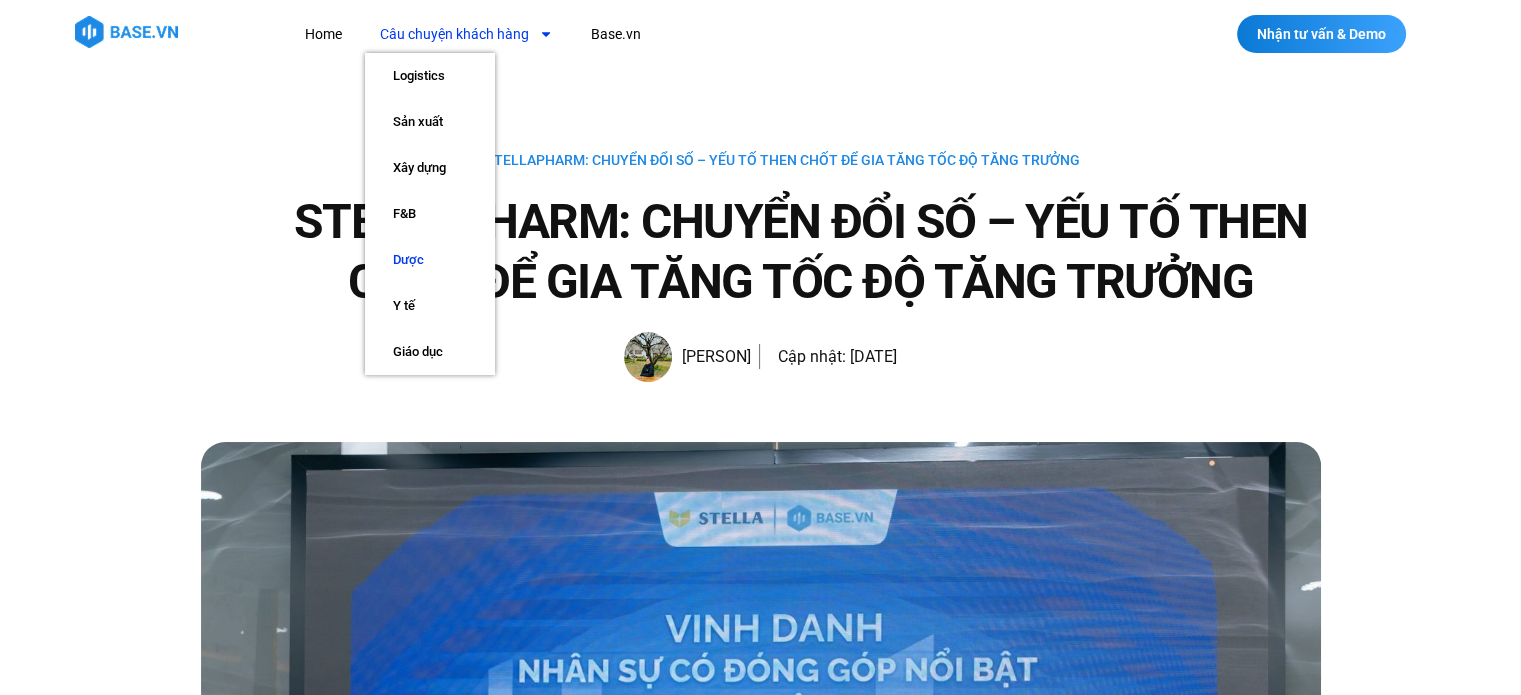 click on "Dược" 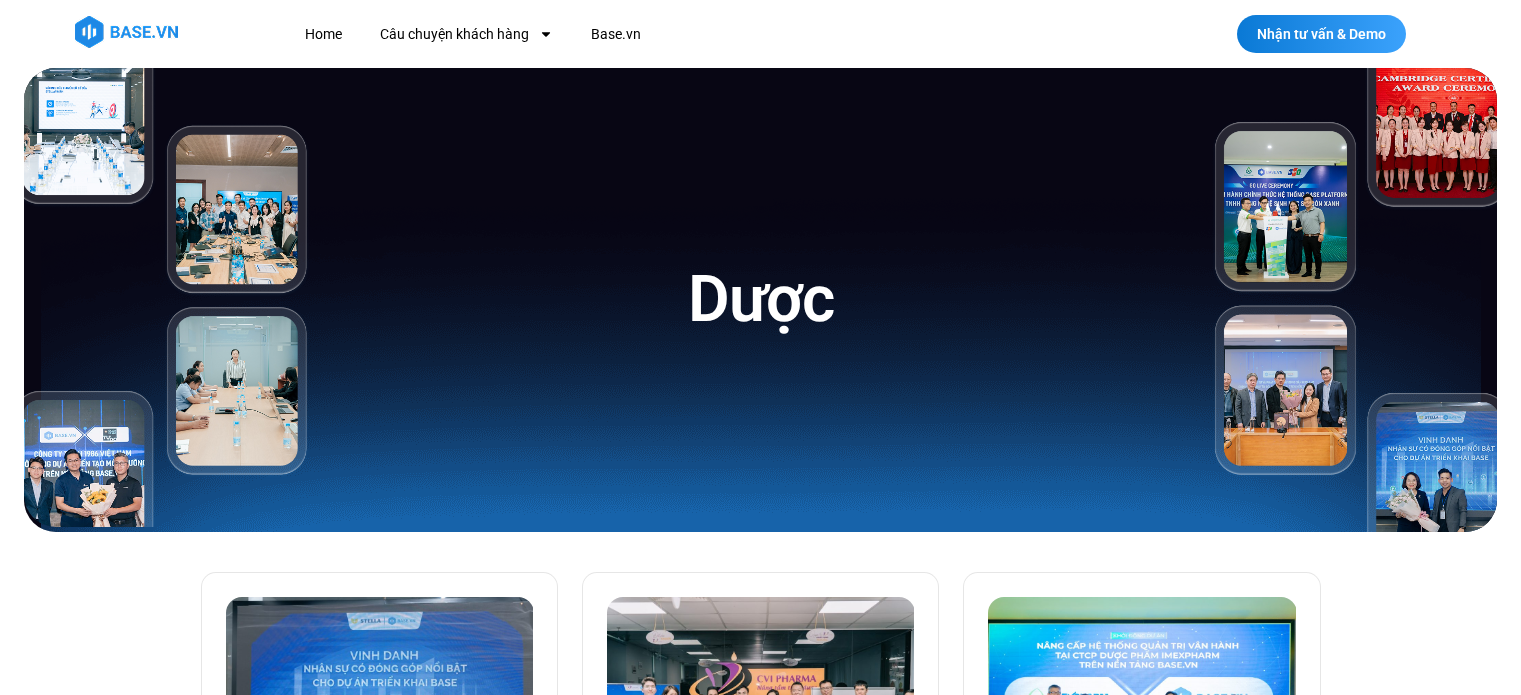 scroll, scrollTop: 100, scrollLeft: 0, axis: vertical 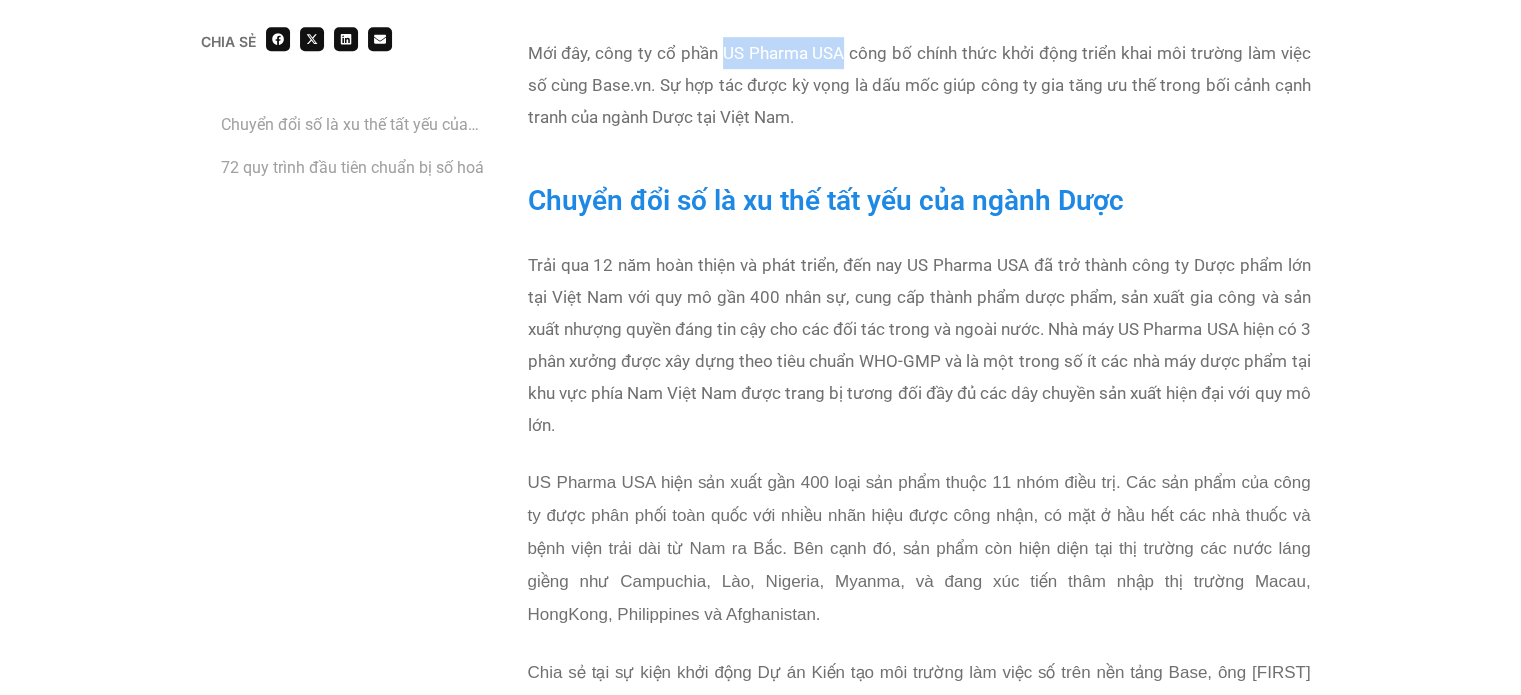 drag, startPoint x: 726, startPoint y: 53, endPoint x: 843, endPoint y: 51, distance: 117.01709 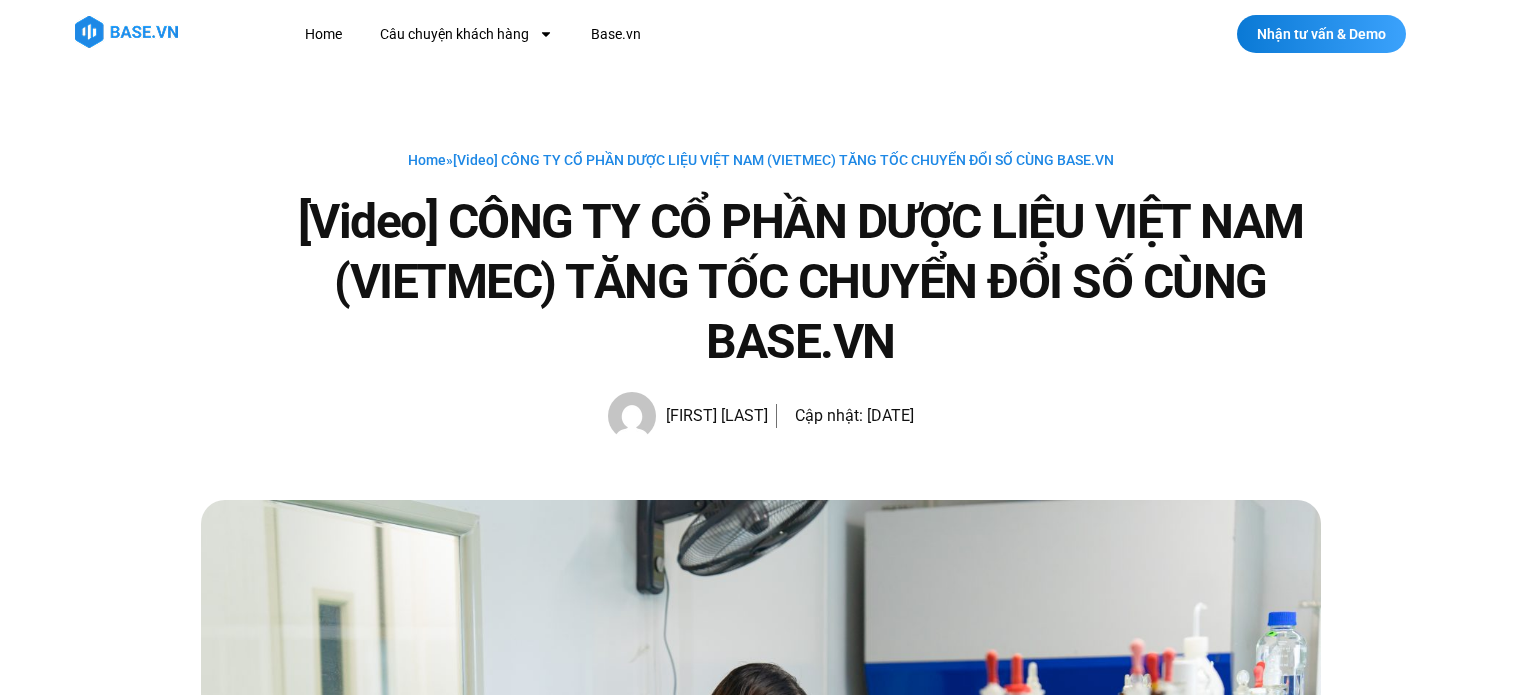 scroll, scrollTop: 0, scrollLeft: 0, axis: both 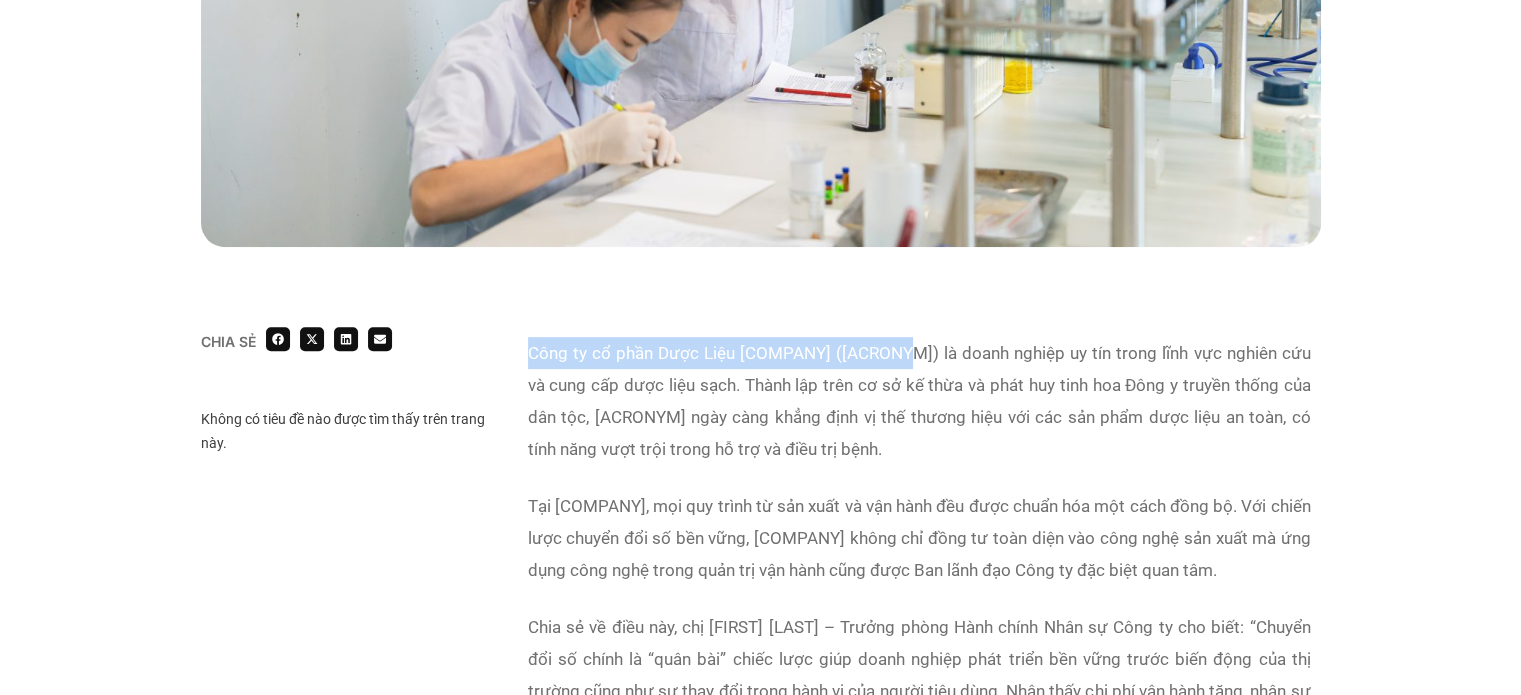 drag, startPoint x: 525, startPoint y: 351, endPoint x: 905, endPoint y: 355, distance: 380.02106 